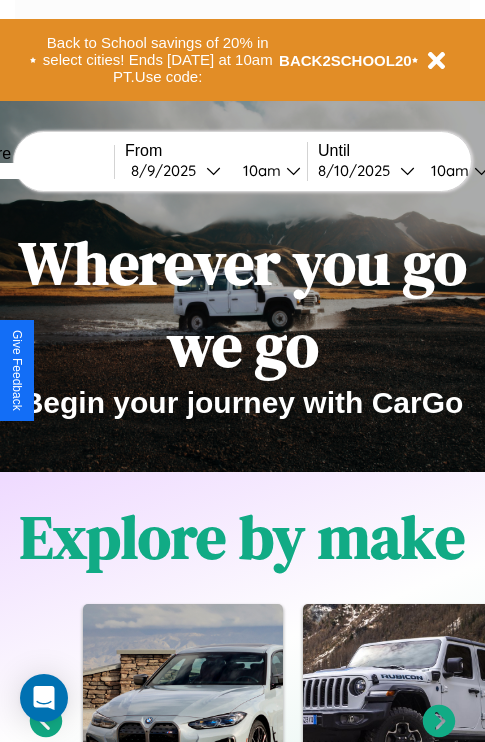 scroll, scrollTop: 0, scrollLeft: 0, axis: both 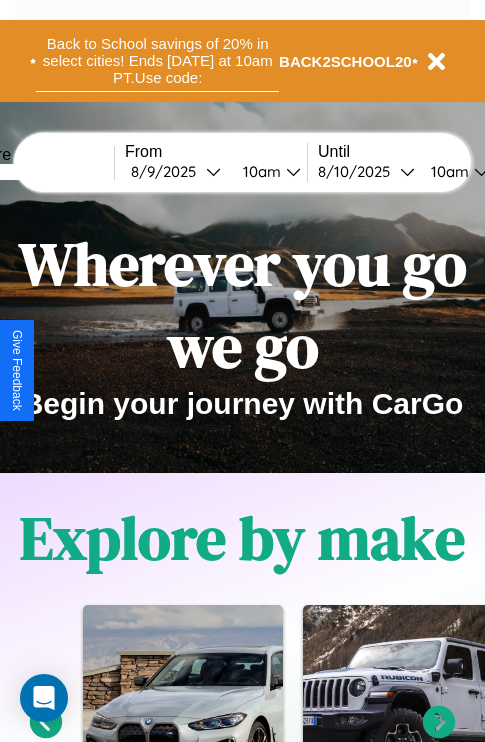 click on "Back to School savings of 20% in select cities! Ends [DATE] at 10am PT.  Use code:" at bounding box center [157, 61] 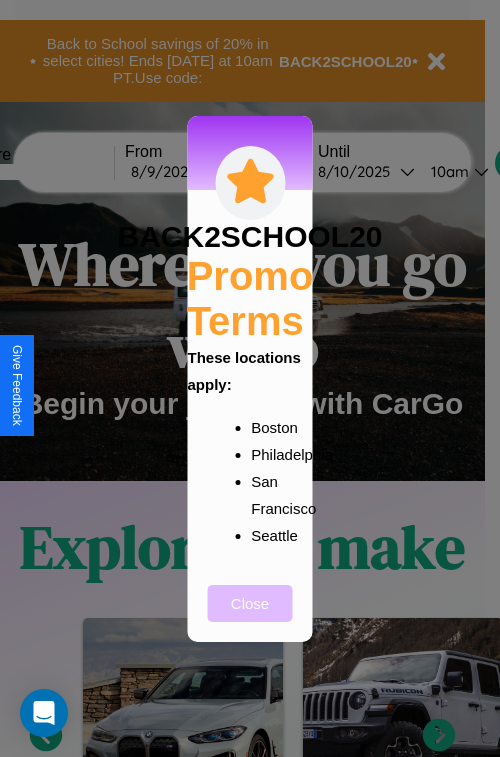 click on "Close" at bounding box center [250, 603] 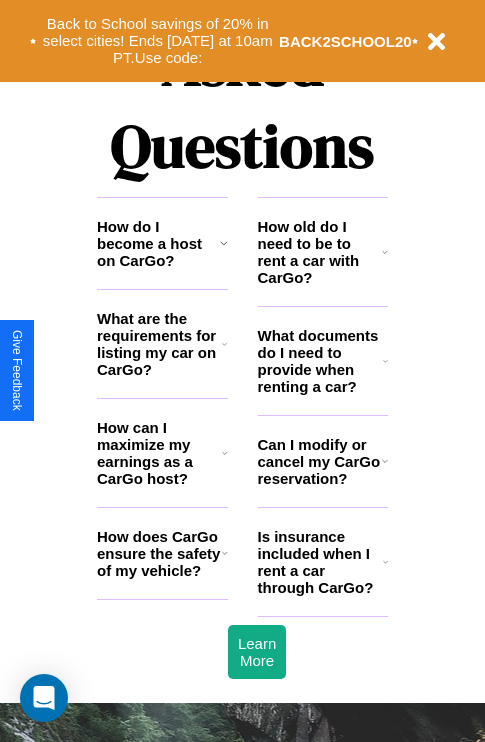 scroll, scrollTop: 2423, scrollLeft: 0, axis: vertical 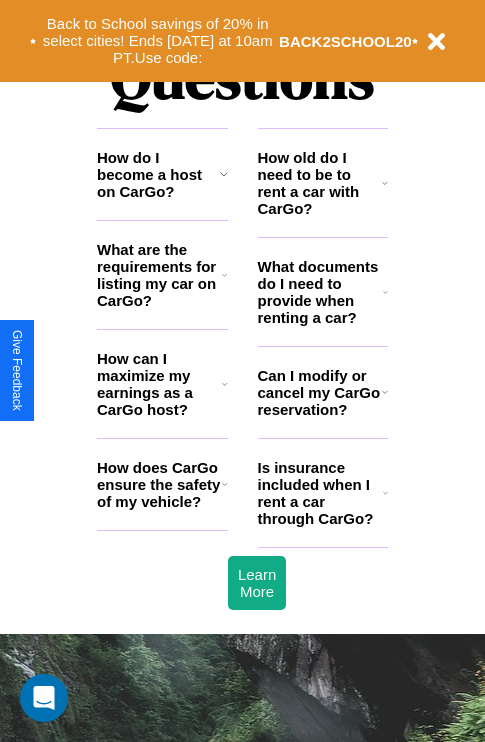 click 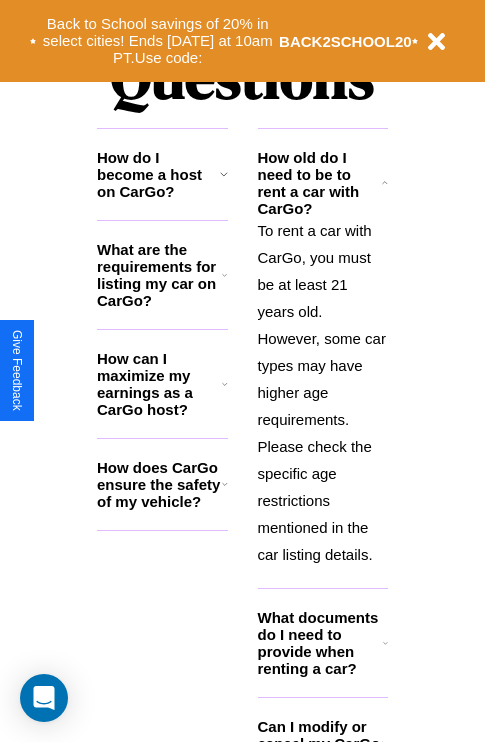 click on "How can I maximize my earnings as a CarGo host?" at bounding box center (159, 384) 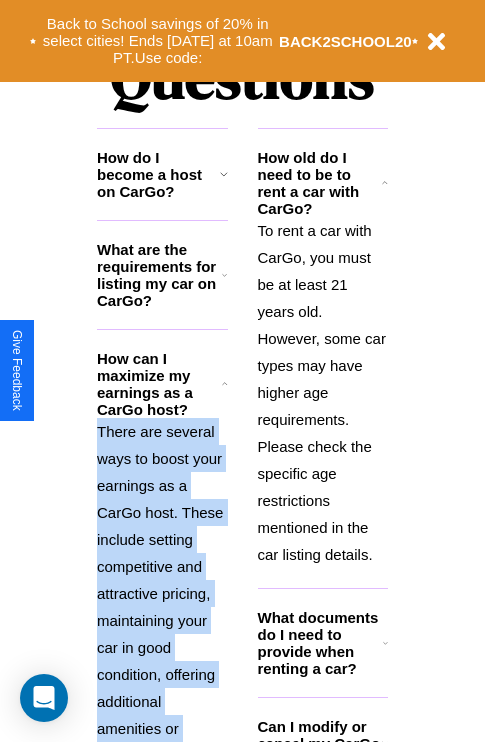 scroll, scrollTop: 2465, scrollLeft: 0, axis: vertical 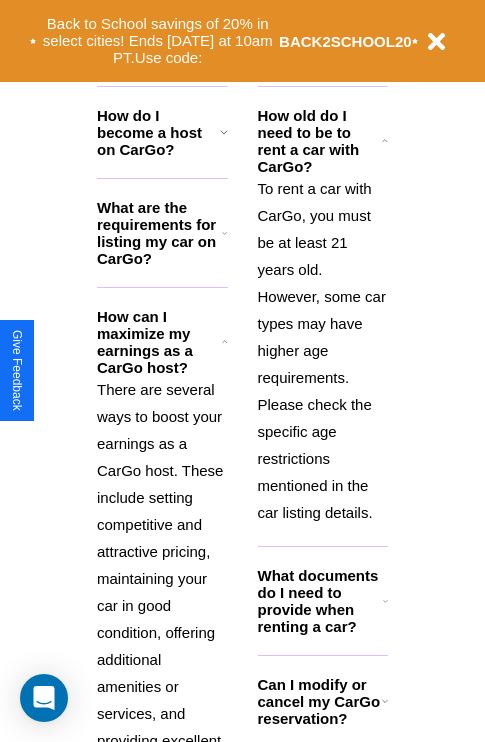 click 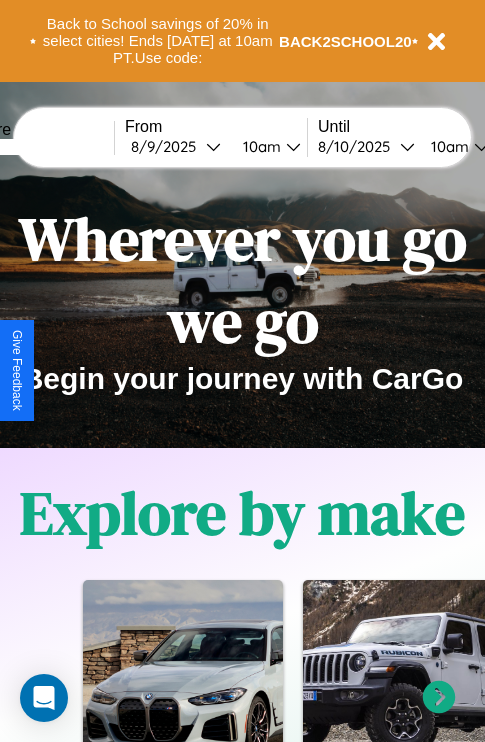scroll, scrollTop: 0, scrollLeft: 0, axis: both 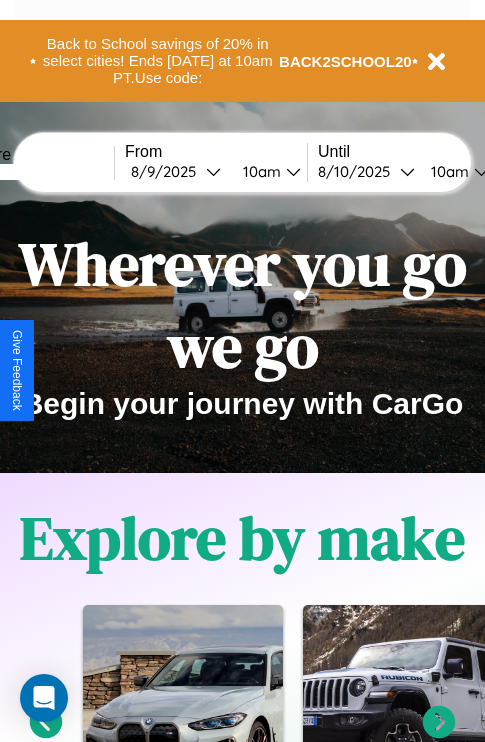 click at bounding box center [39, 172] 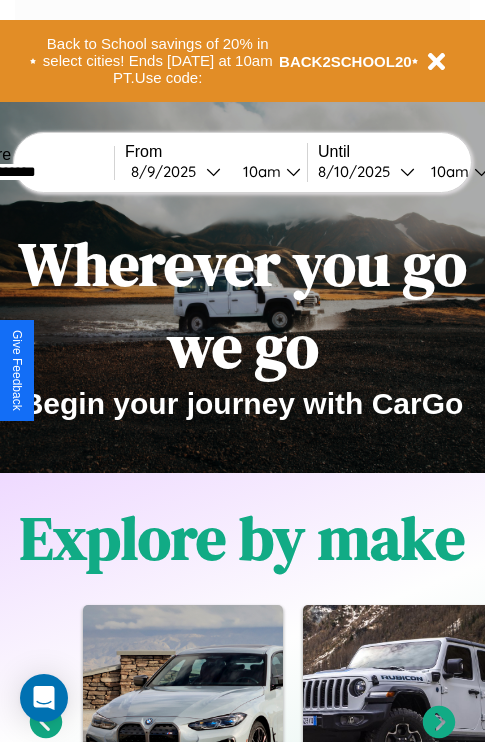 type on "**********" 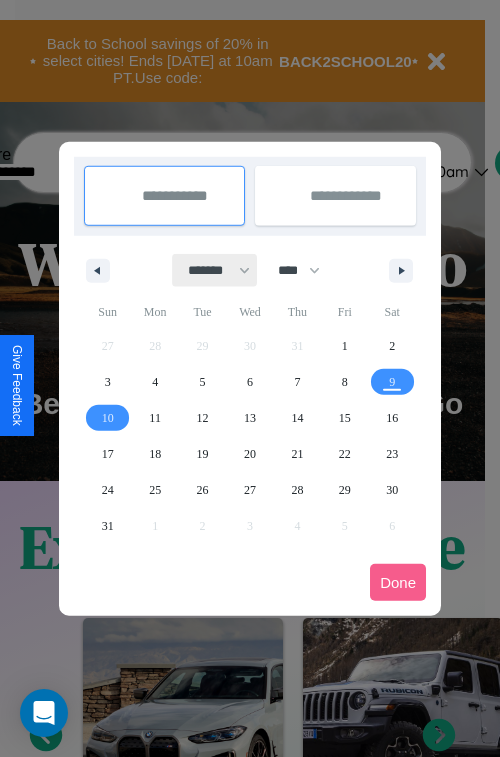 click on "******* ******** ***** ***** *** **** **** ****** ********* ******* ******** ********" at bounding box center [215, 270] 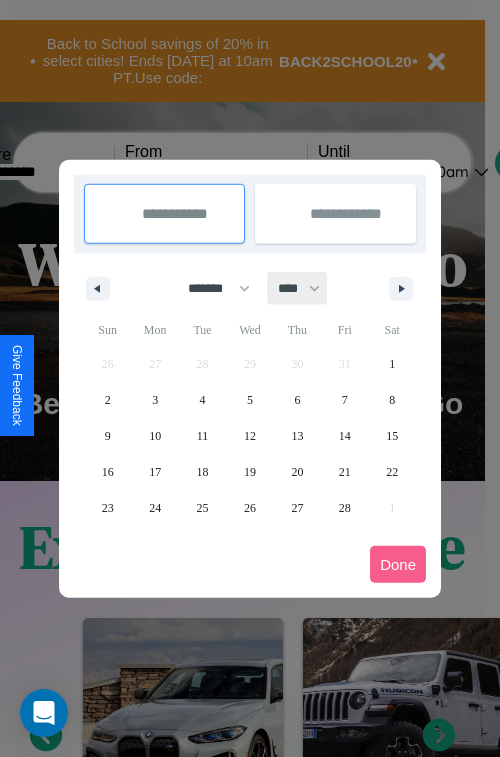click on "**** **** **** **** **** **** **** **** **** **** **** **** **** **** **** **** **** **** **** **** **** **** **** **** **** **** **** **** **** **** **** **** **** **** **** **** **** **** **** **** **** **** **** **** **** **** **** **** **** **** **** **** **** **** **** **** **** **** **** **** **** **** **** **** **** **** **** **** **** **** **** **** **** **** **** **** **** **** **** **** **** **** **** **** **** **** **** **** **** **** **** **** **** **** **** **** **** **** **** **** **** **** **** **** **** **** **** **** **** **** **** **** **** **** **** **** **** **** **** **** ****" at bounding box center [298, 288] 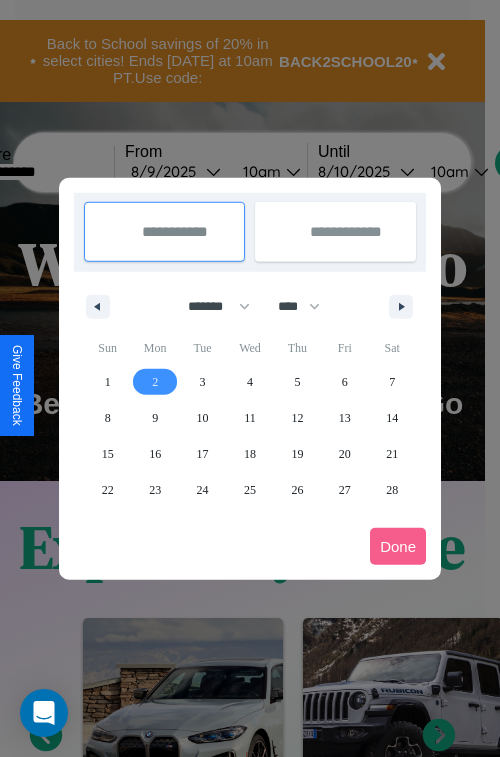 click on "2" at bounding box center [155, 382] 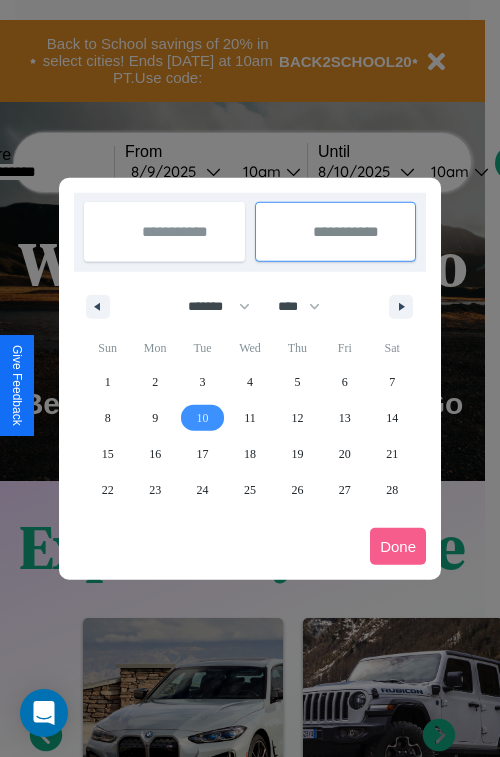 click on "10" at bounding box center (203, 418) 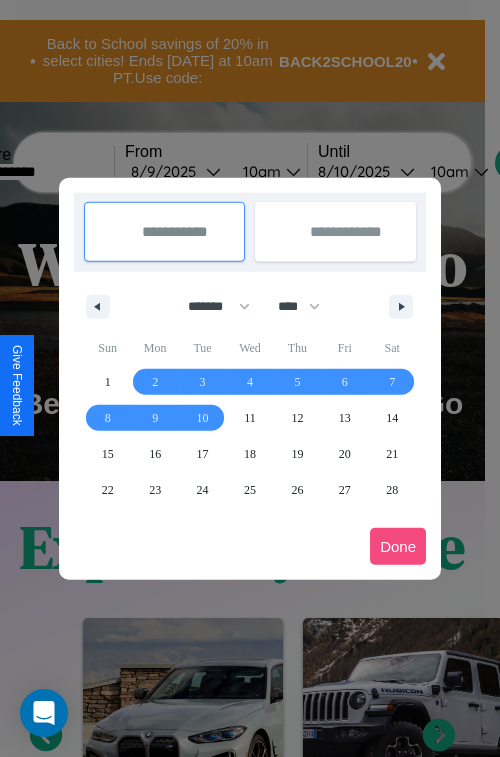 click on "Done" at bounding box center [398, 546] 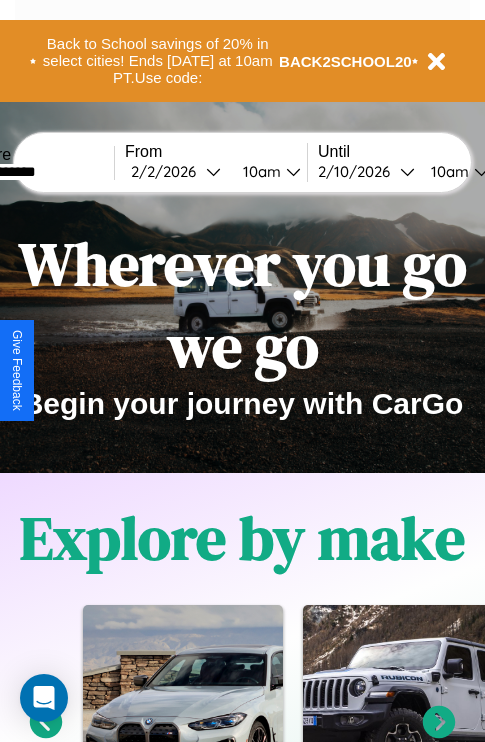 click on "10am" at bounding box center (259, 171) 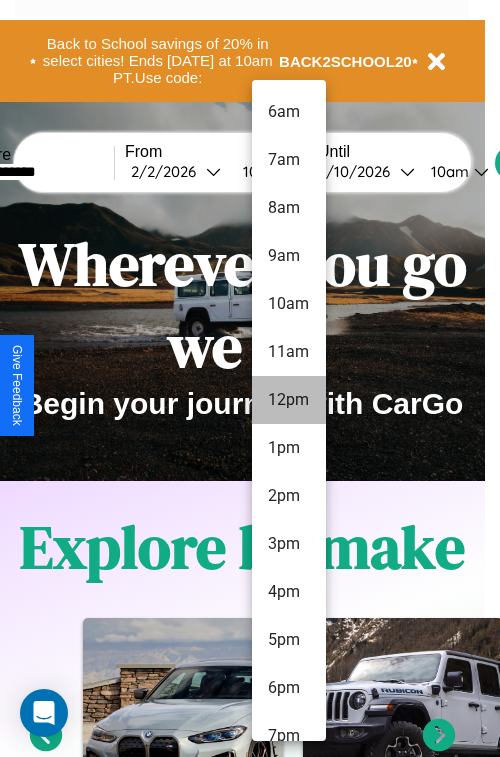 click on "12pm" at bounding box center [289, 400] 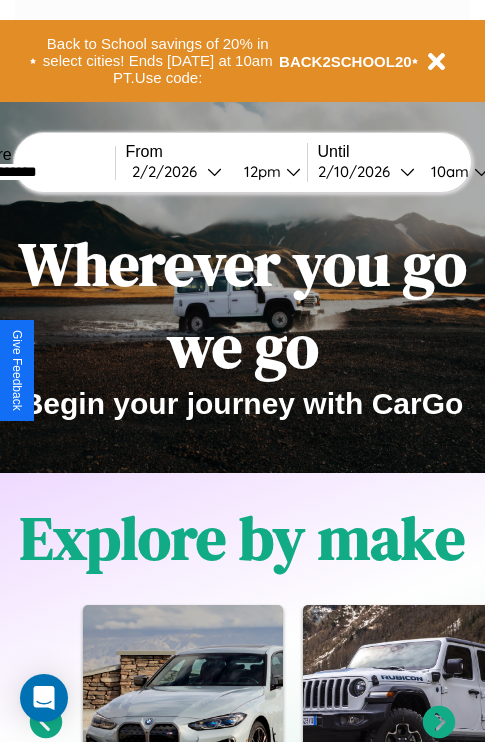 scroll, scrollTop: 0, scrollLeft: 71, axis: horizontal 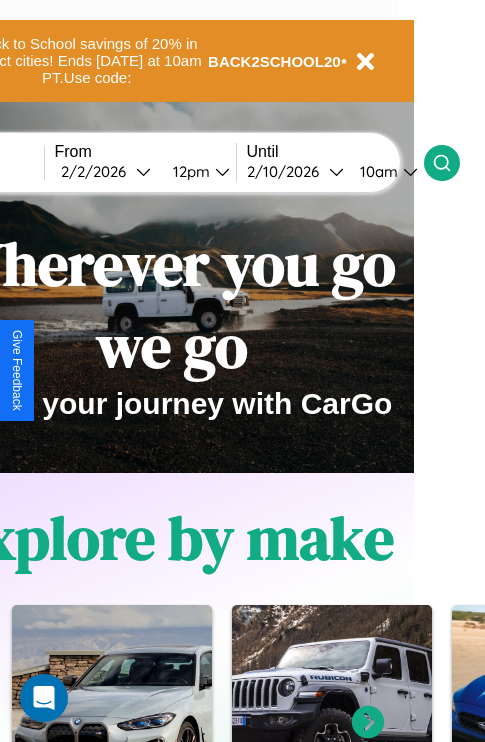click 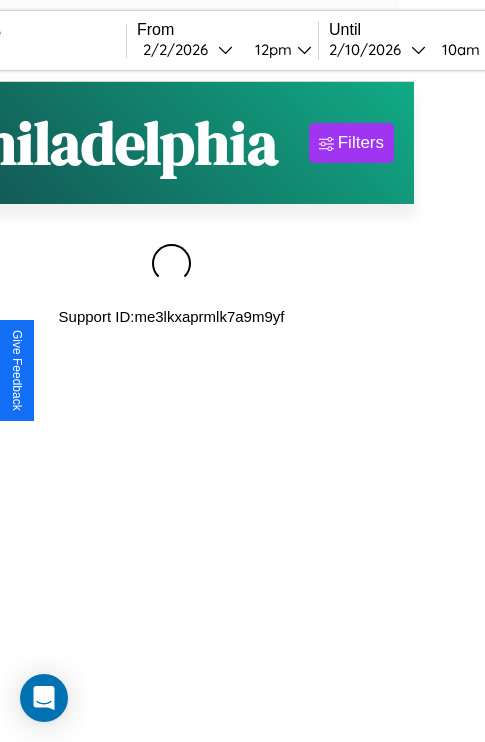 scroll, scrollTop: 0, scrollLeft: 0, axis: both 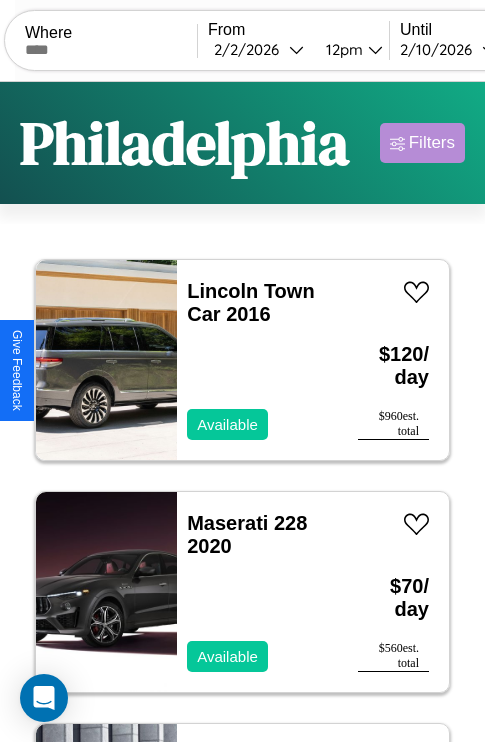 click on "Filters" at bounding box center [432, 143] 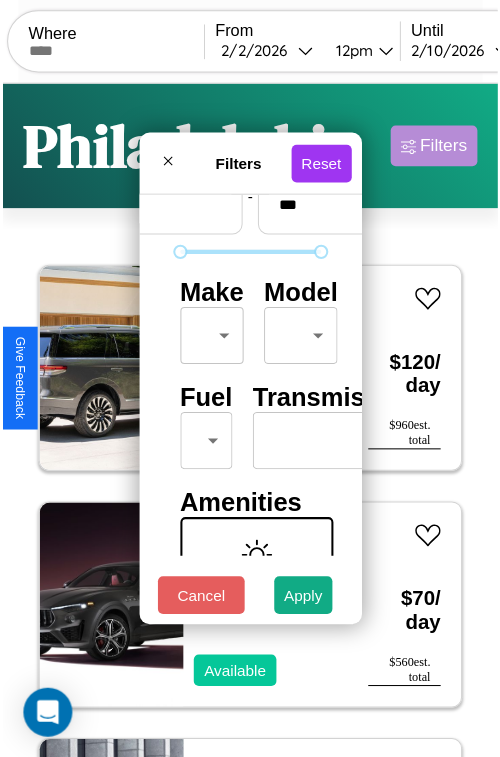 scroll, scrollTop: 162, scrollLeft: 0, axis: vertical 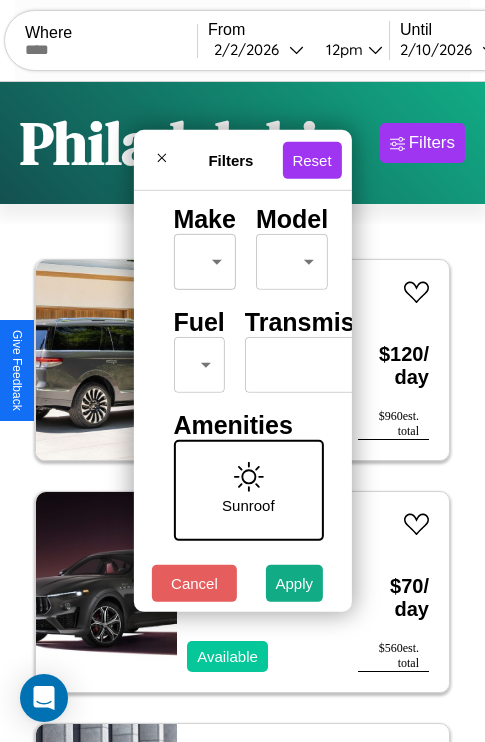 click on "CarGo Where From [DATE] [TIME] Until [DATE] [TIME] Become a Host Login Sign Up [CITY] Filters 45  cars in this area These cars can be picked up in this city. Lincoln   Town Car   2016 Available $ 120  / day $ 960  est. total Maserati   228   2020 Available $ 70  / day $ 560  est. total Volvo   VNL   2018 Available $ 40  / day $ 320  est. total Aston Martin   DB12   2014 Available $ 190  / day $ 1520  est. total Hummer   H2   2021 Available $ 60  / day $ 480  est. total Audi   S7   2014 Available $ 90  / day $ 720  est. total Subaru   XT6   2020 Available $ 180  / day $ 1440  est. total Volvo   WHL   2017 Available $ 100  / day $ 800  est. total Dodge   Sprinter   2024 Available $ 60  / day $ 480  est. total Jaguar   XF   2016 Available $ 160  / day $ 1280  est. total Infiniti   EX35   2020 Available $ 120  / day $ 960  est. total Fiat   Strada   2020 Available $ 110  / day $ 880  est. total GMC   WHL   2021 Available $ 40  / day $ 320  est. total Subaru   XT   2018 Available $ 190  / day $ 1520" at bounding box center (242, 412) 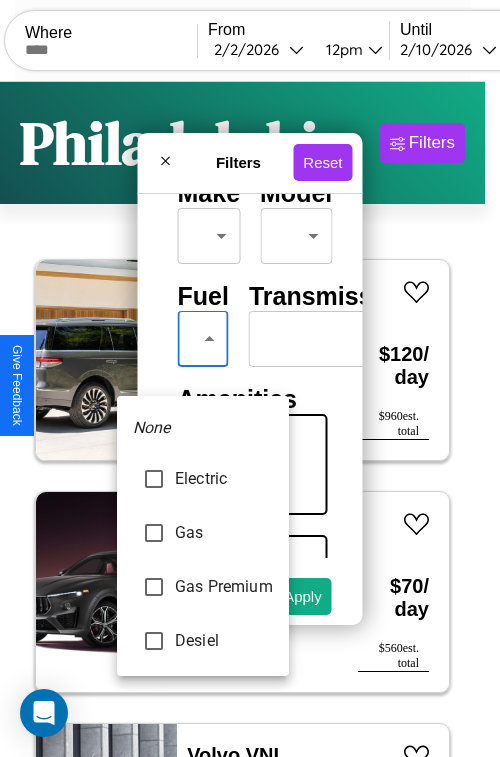 type on "***" 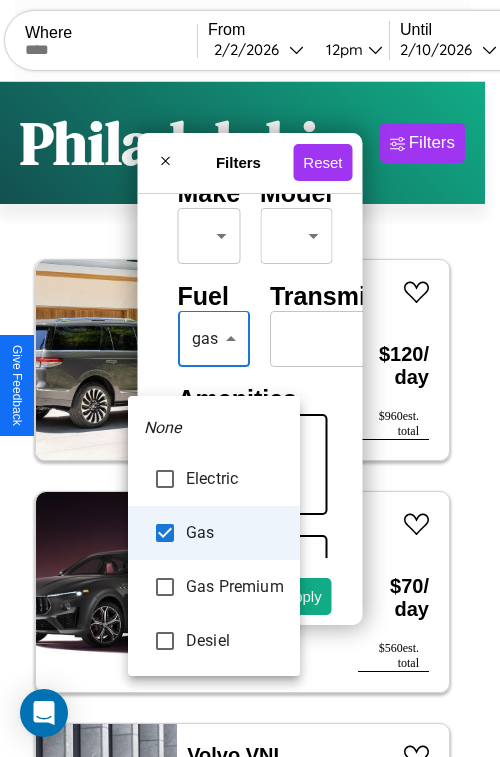 click at bounding box center (250, 378) 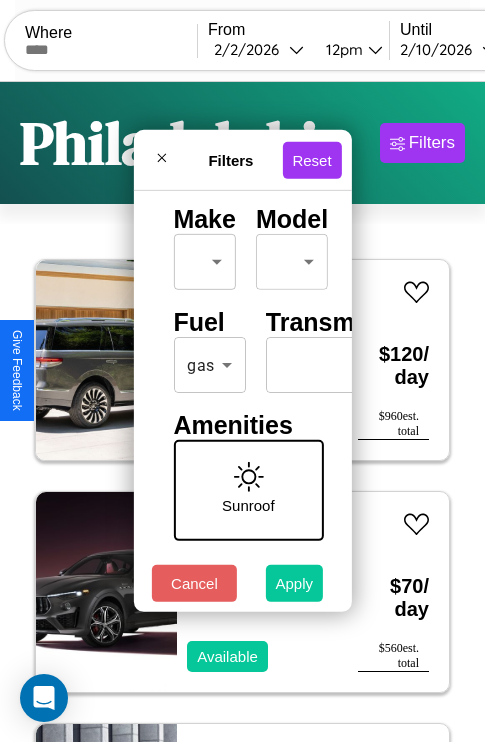 click on "Apply" at bounding box center [295, 583] 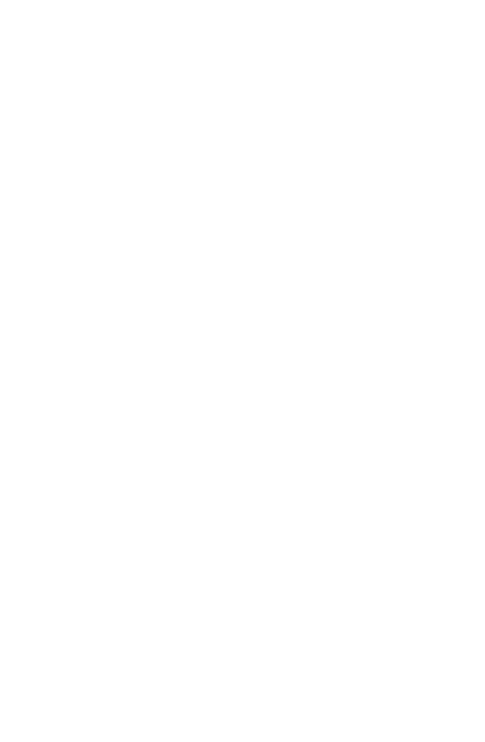 scroll, scrollTop: 0, scrollLeft: 0, axis: both 